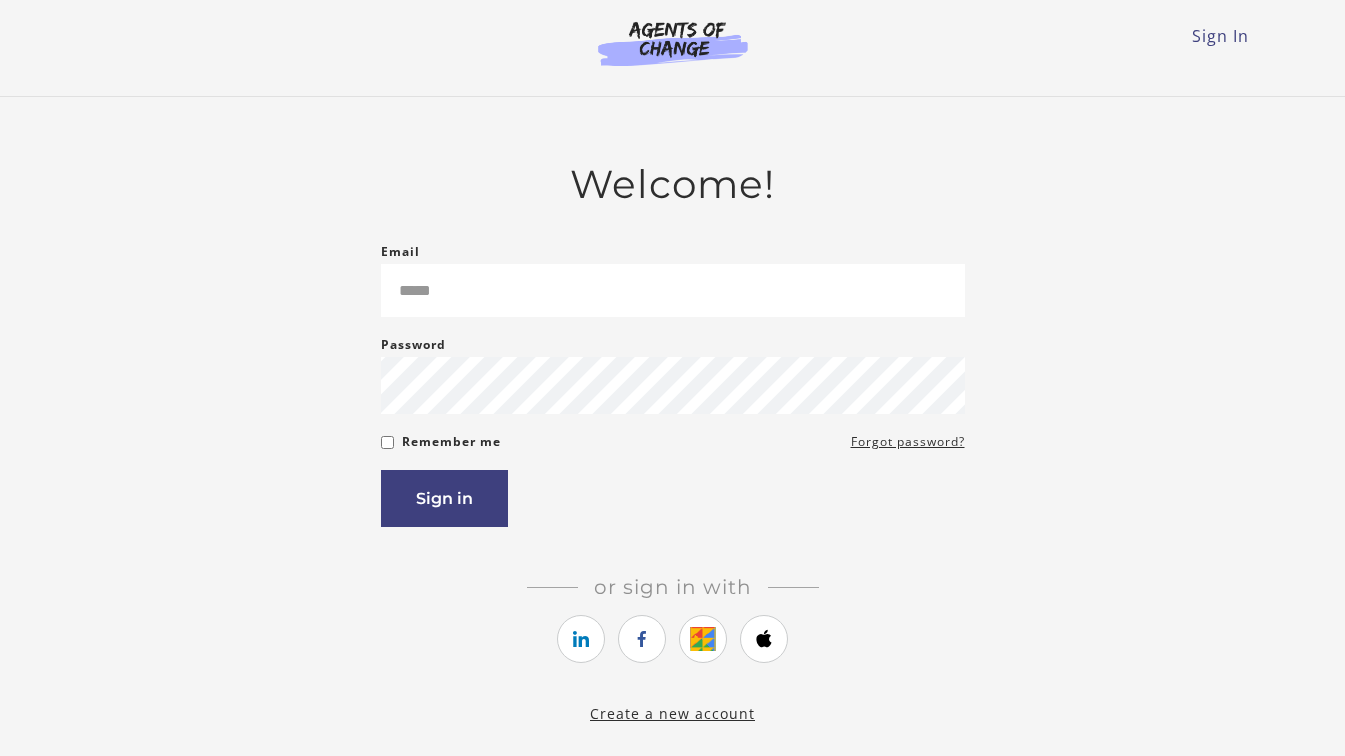 scroll, scrollTop: 0, scrollLeft: 0, axis: both 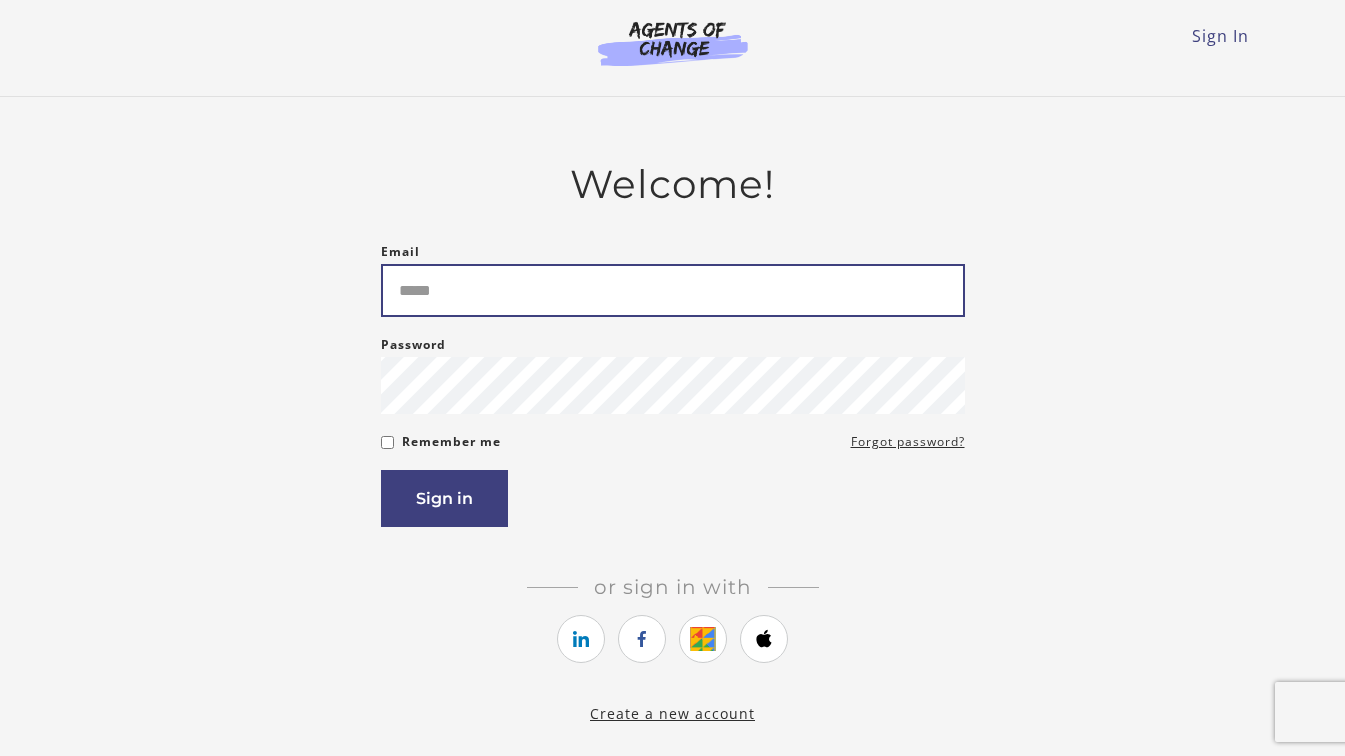 click on "Email" at bounding box center (673, 290) 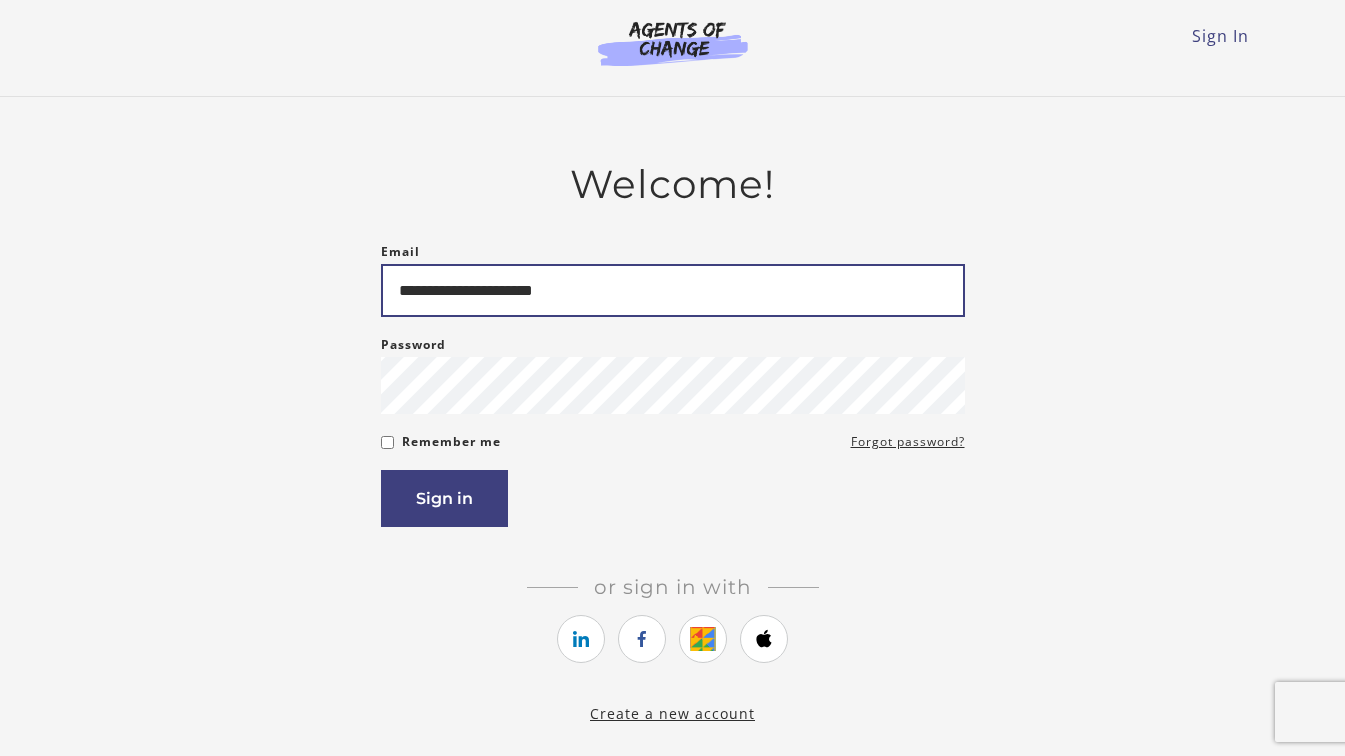 type on "**********" 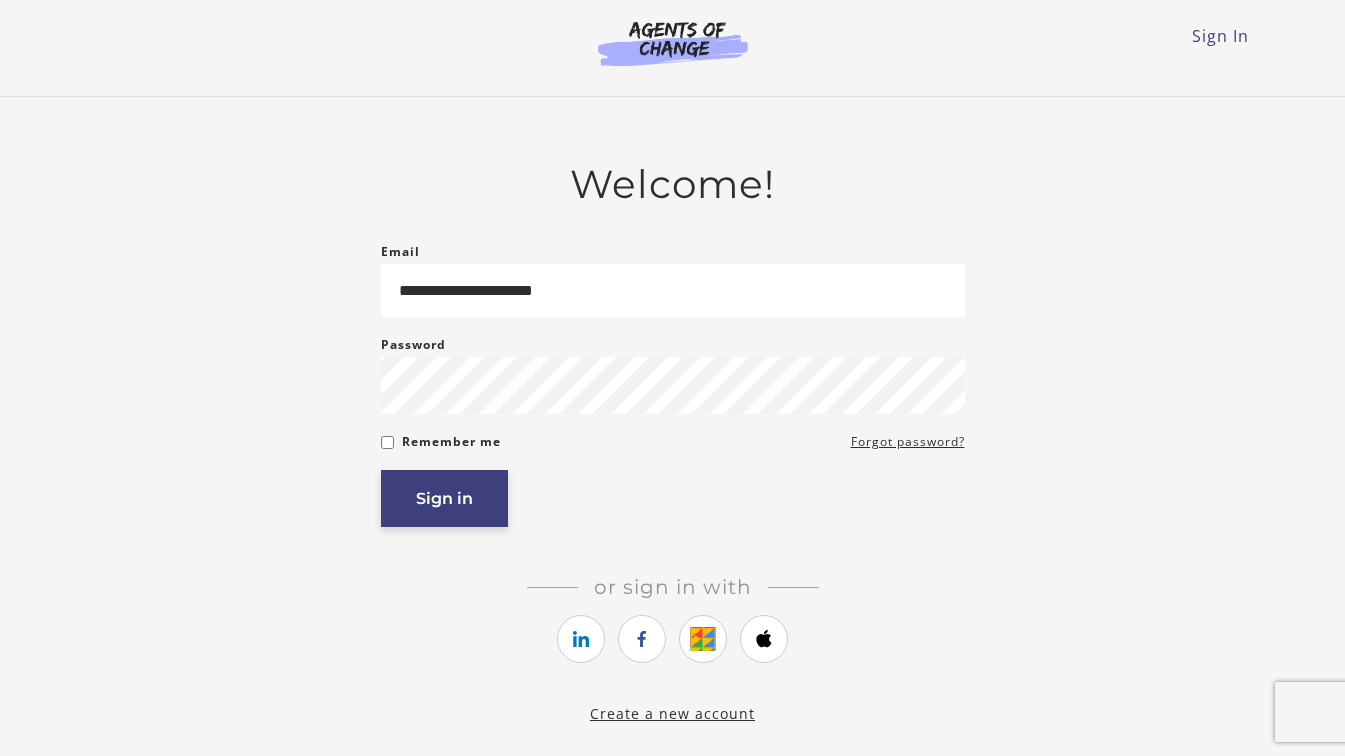 click on "Sign in" at bounding box center [444, 498] 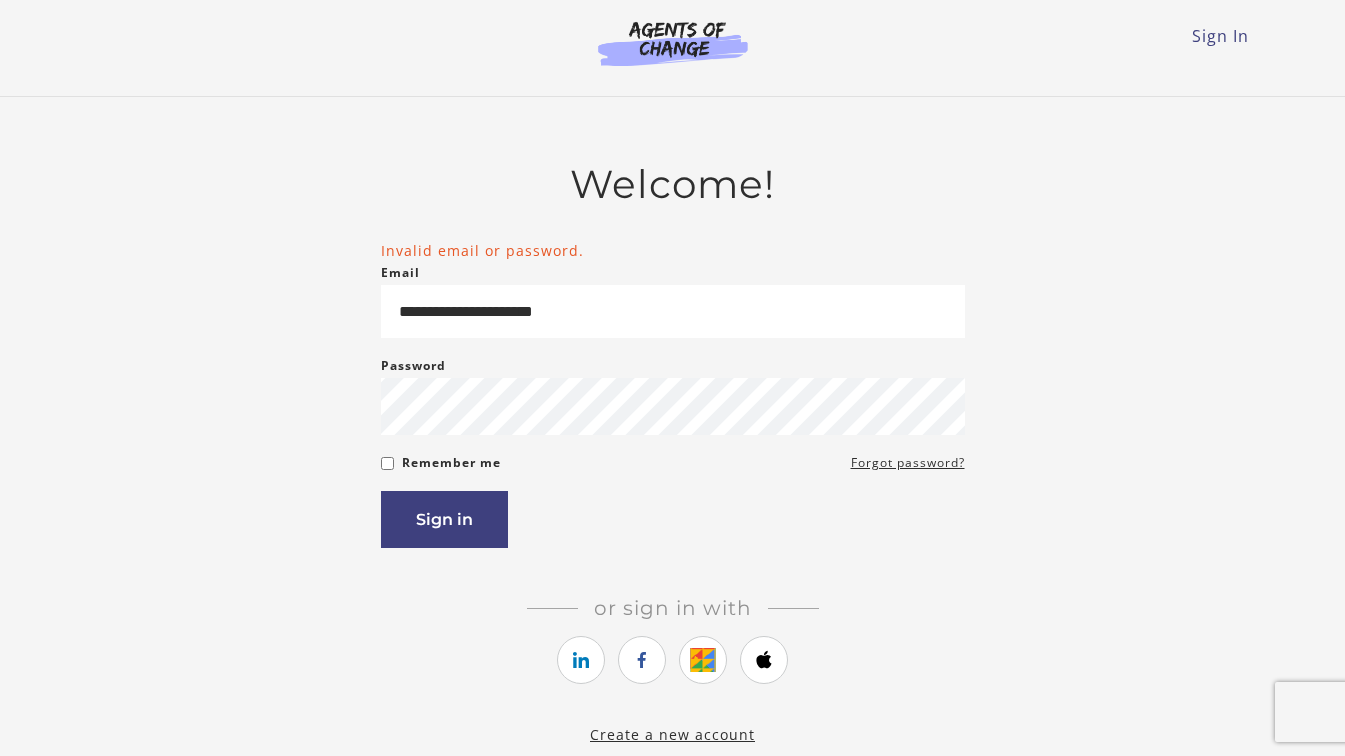 scroll, scrollTop: 0, scrollLeft: 0, axis: both 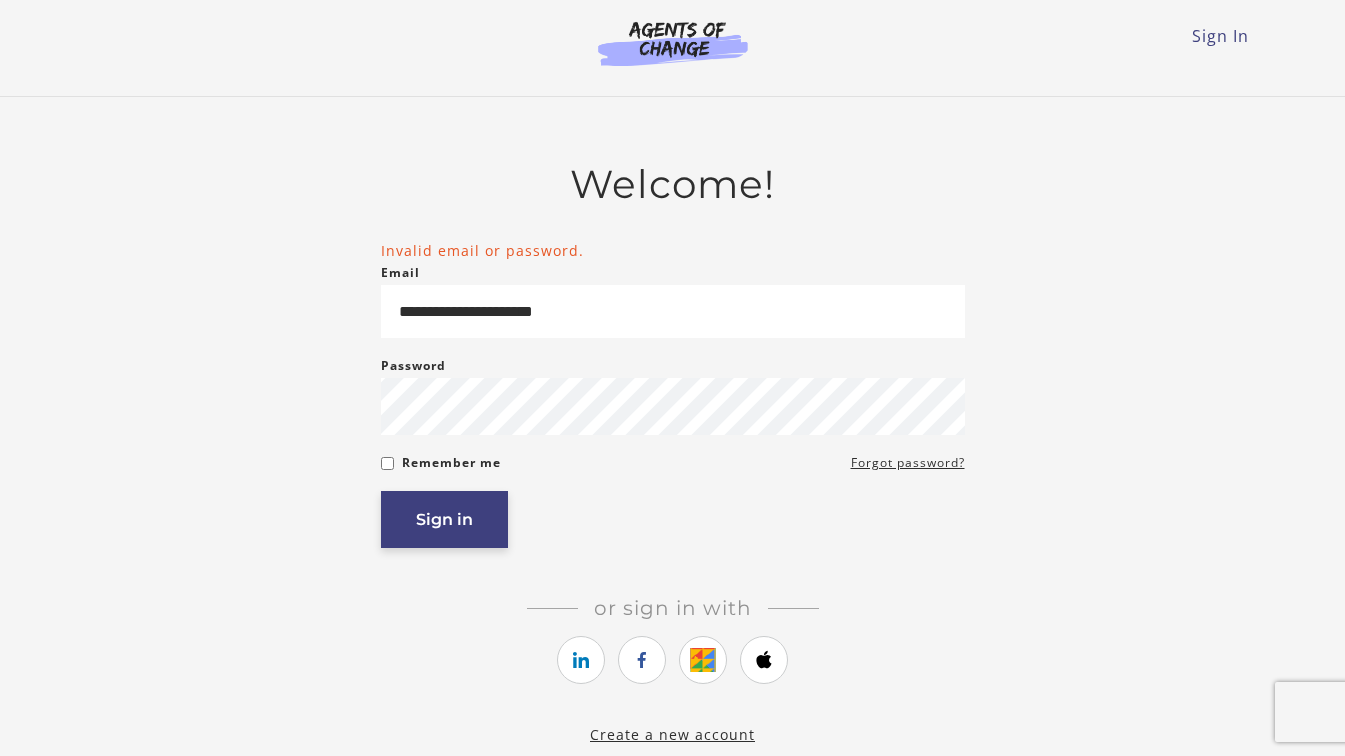click on "Sign in" at bounding box center (444, 519) 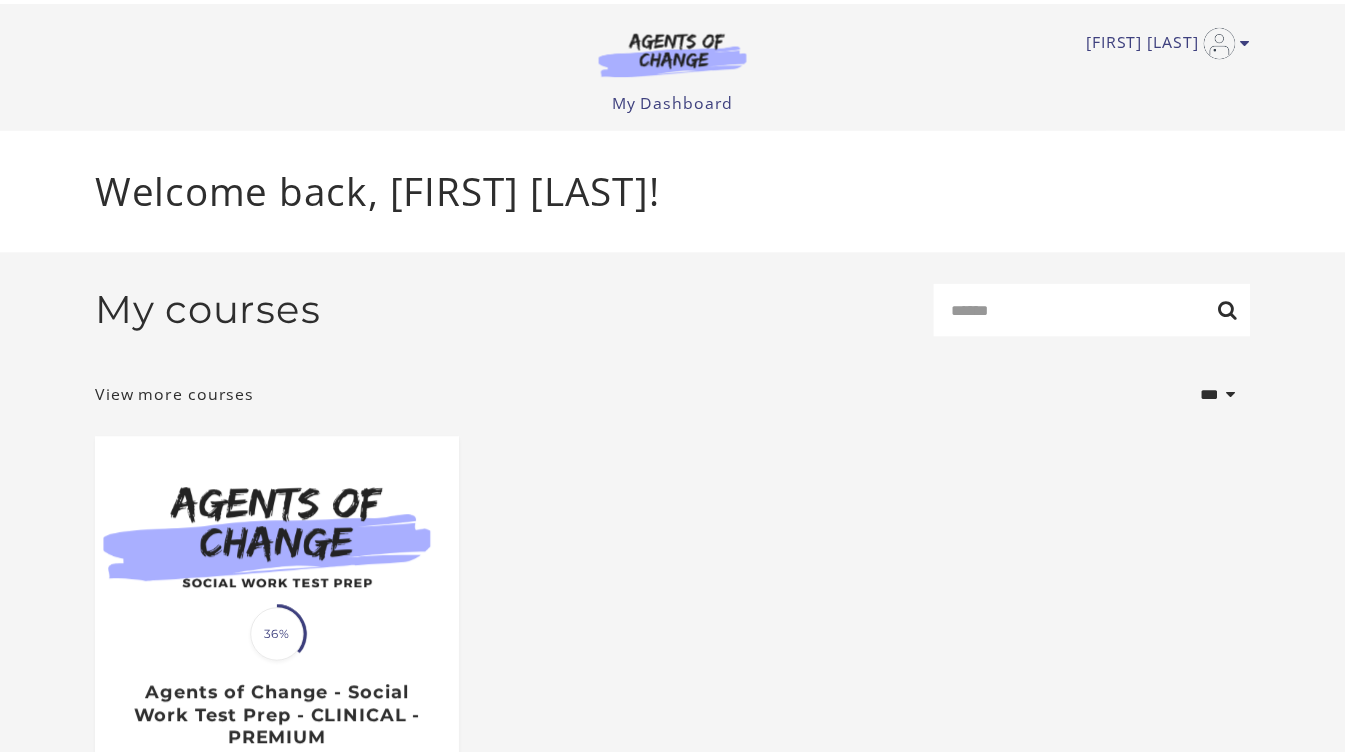 scroll, scrollTop: 0, scrollLeft: 0, axis: both 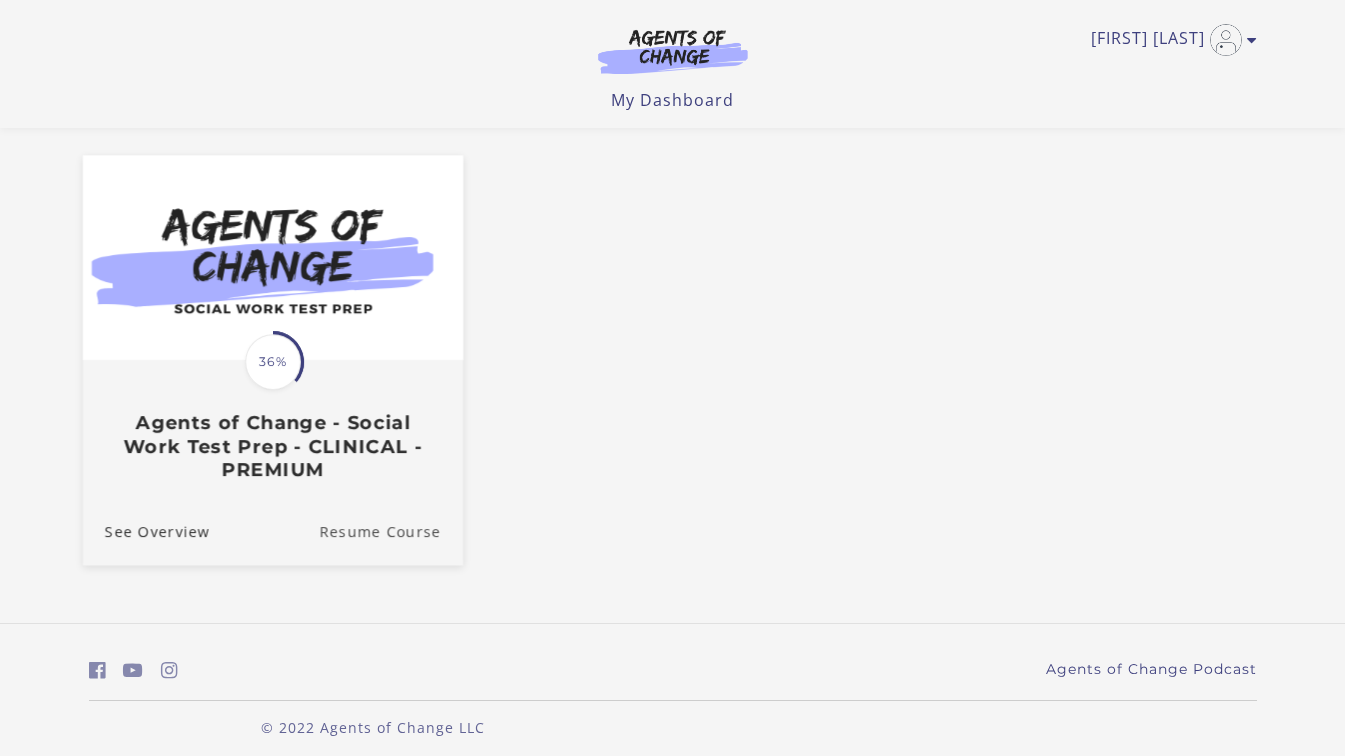 click on "Resume Course" at bounding box center [391, 531] 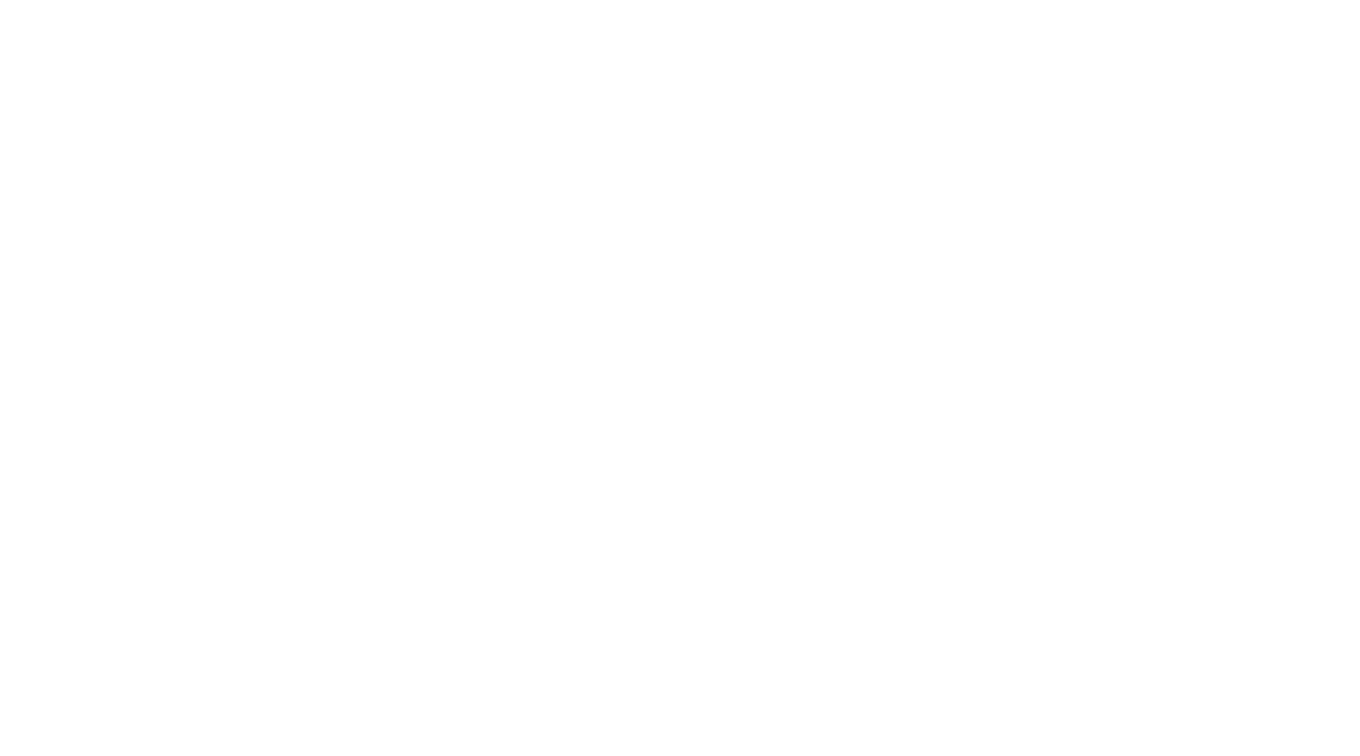 scroll, scrollTop: 0, scrollLeft: 0, axis: both 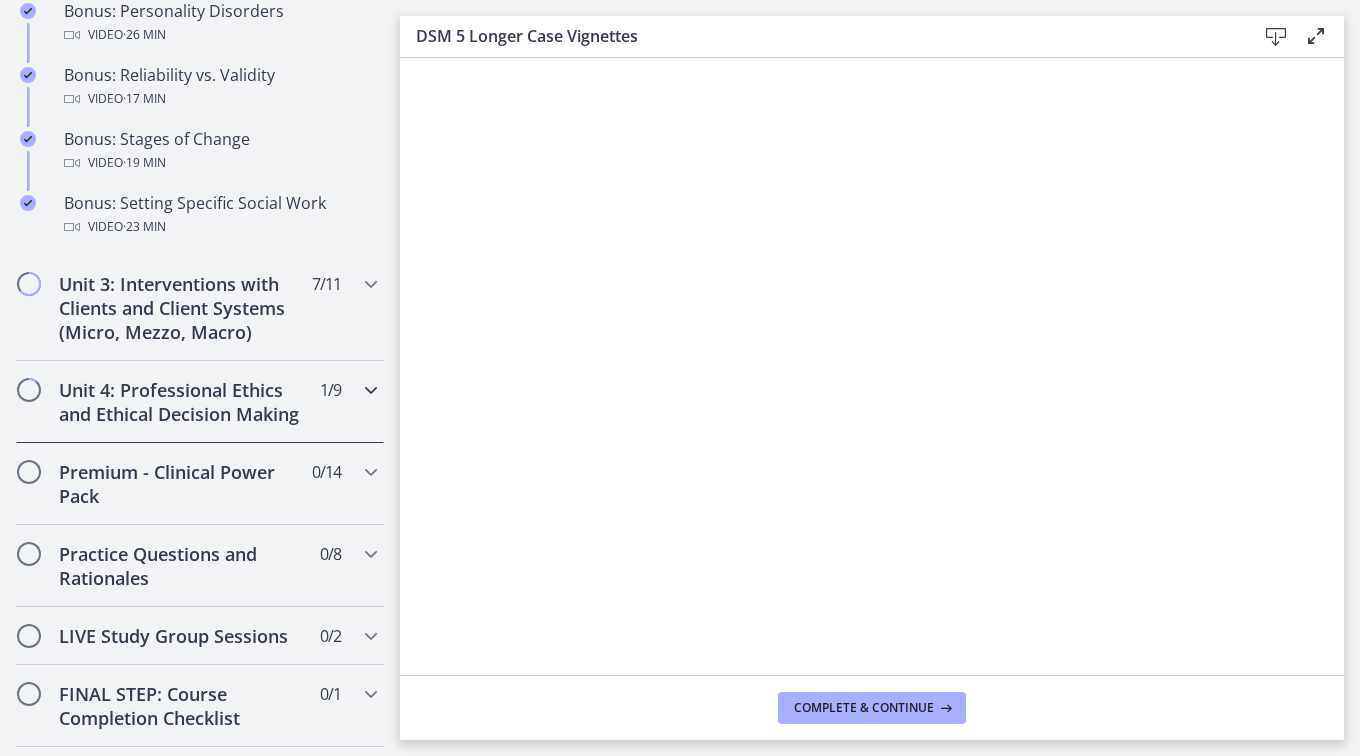 click at bounding box center (371, 390) 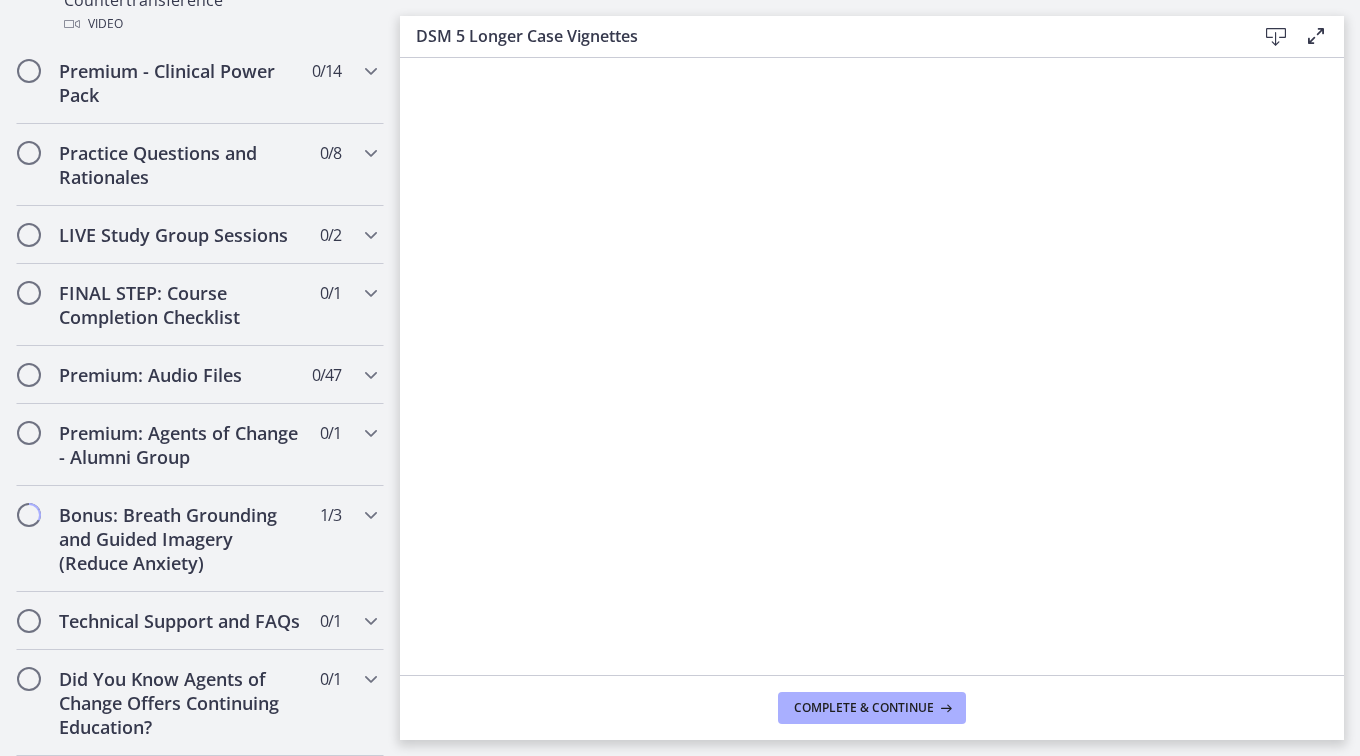 scroll, scrollTop: 1612, scrollLeft: 0, axis: vertical 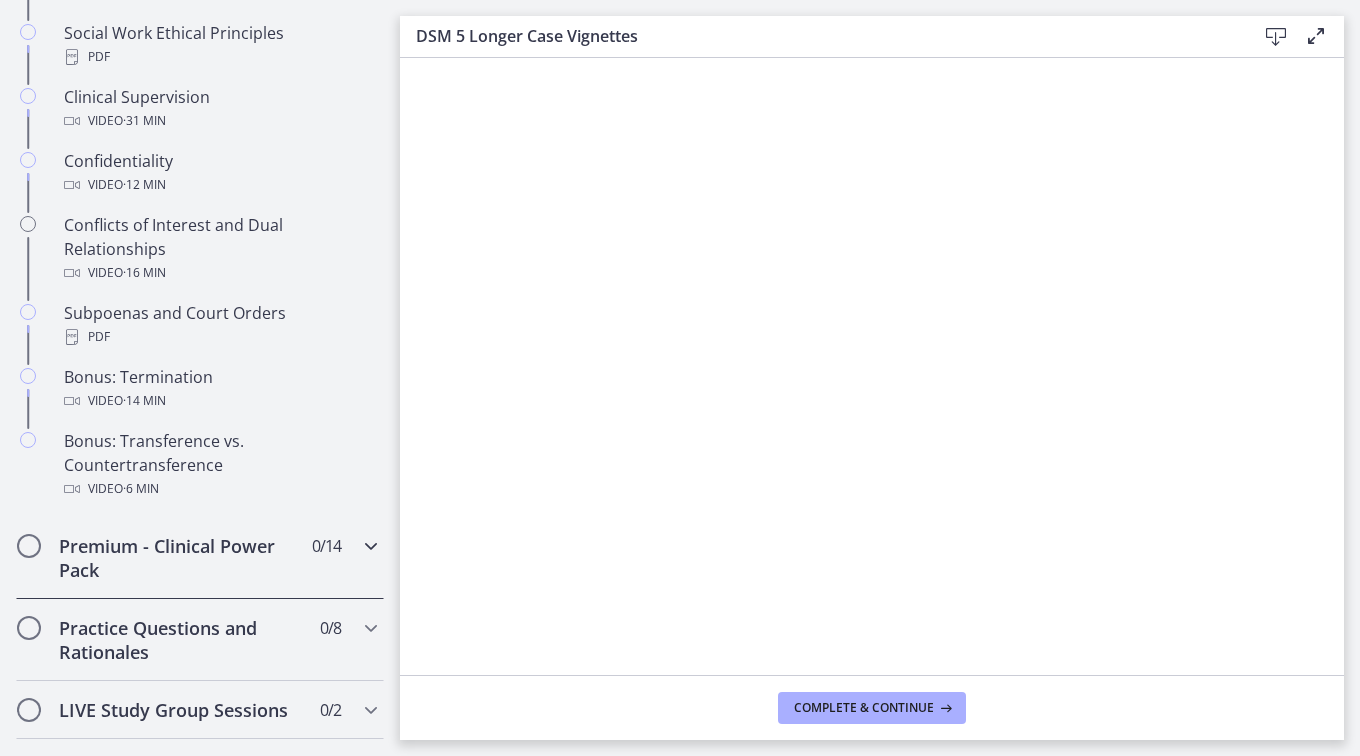 click at bounding box center (371, 546) 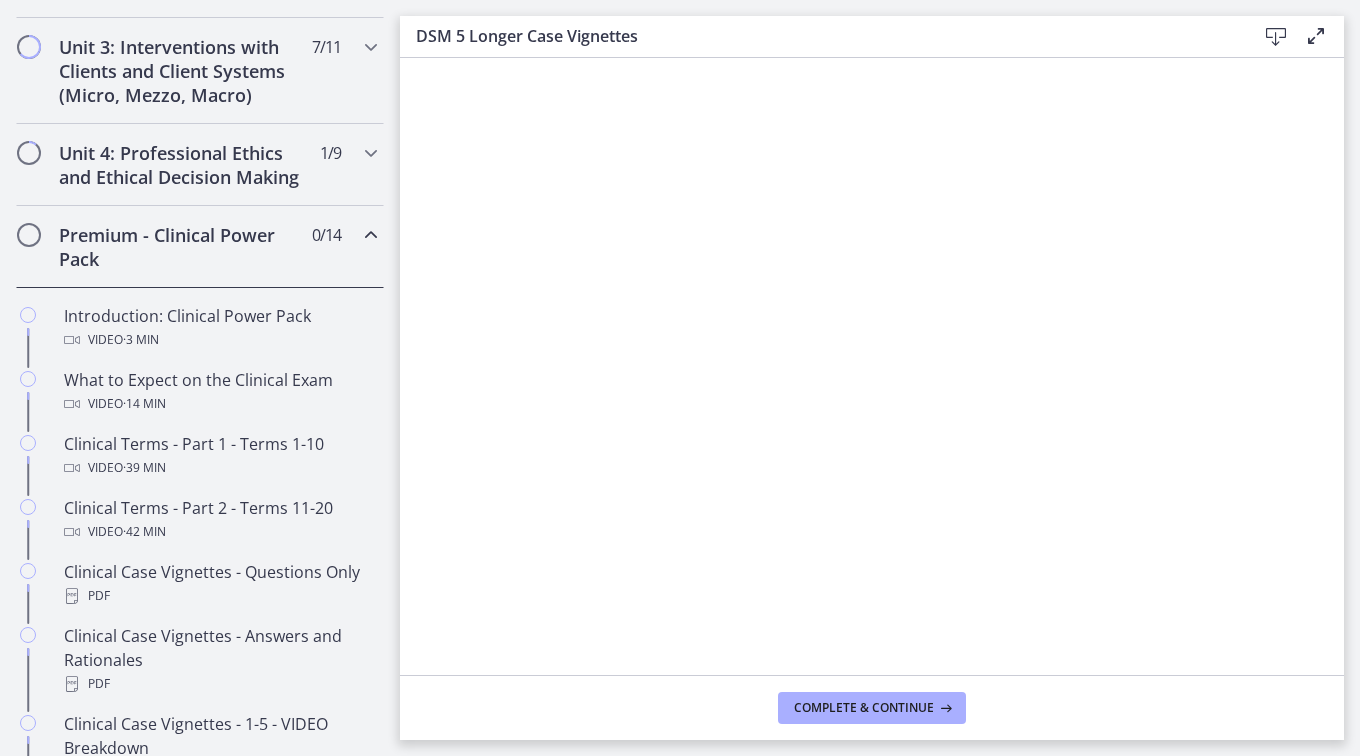 scroll, scrollTop: 732, scrollLeft: 0, axis: vertical 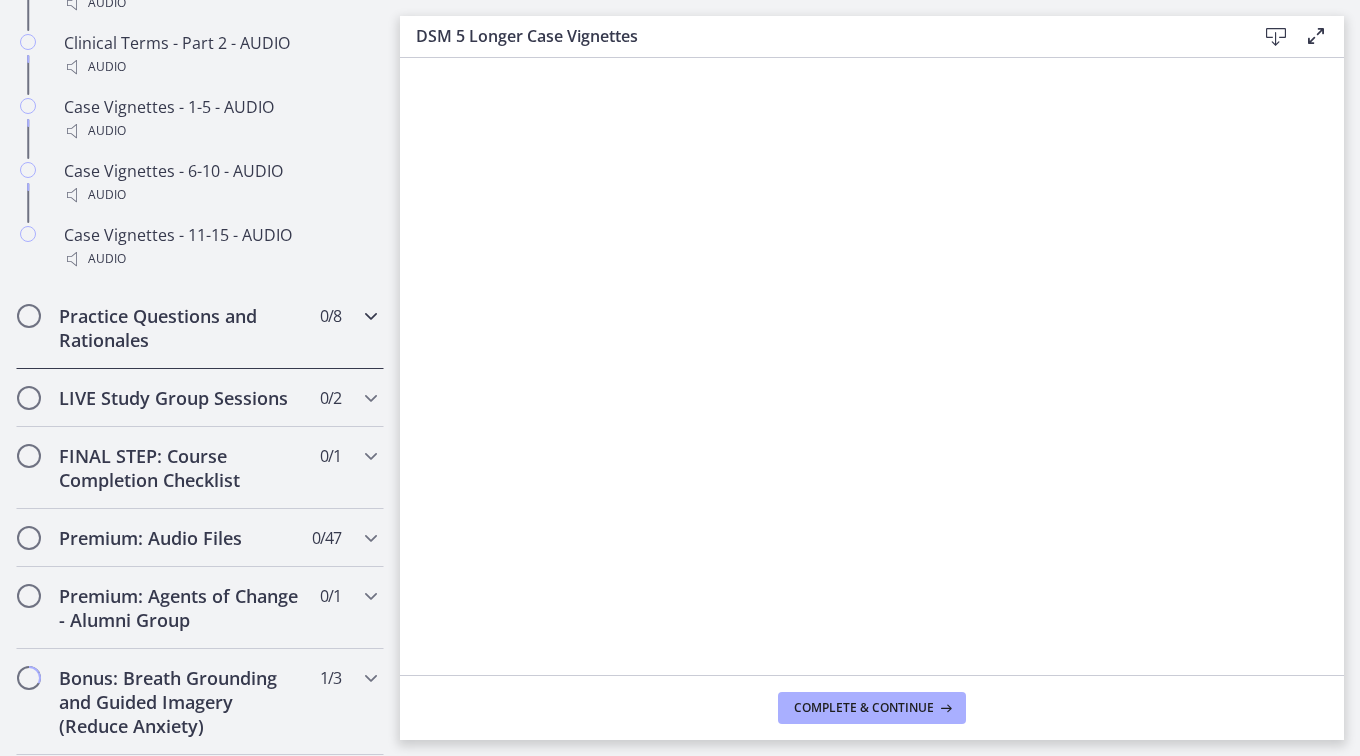 click at bounding box center [371, 316] 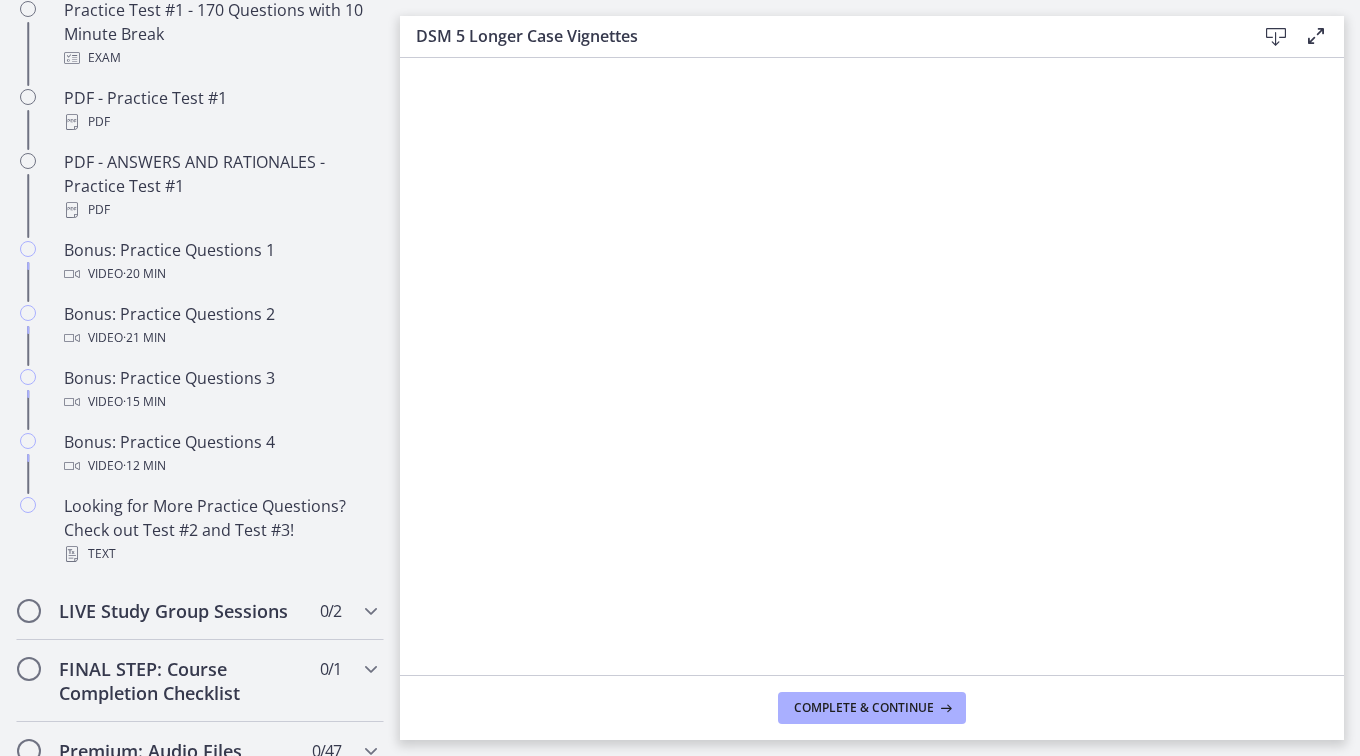 scroll, scrollTop: 1151, scrollLeft: 0, axis: vertical 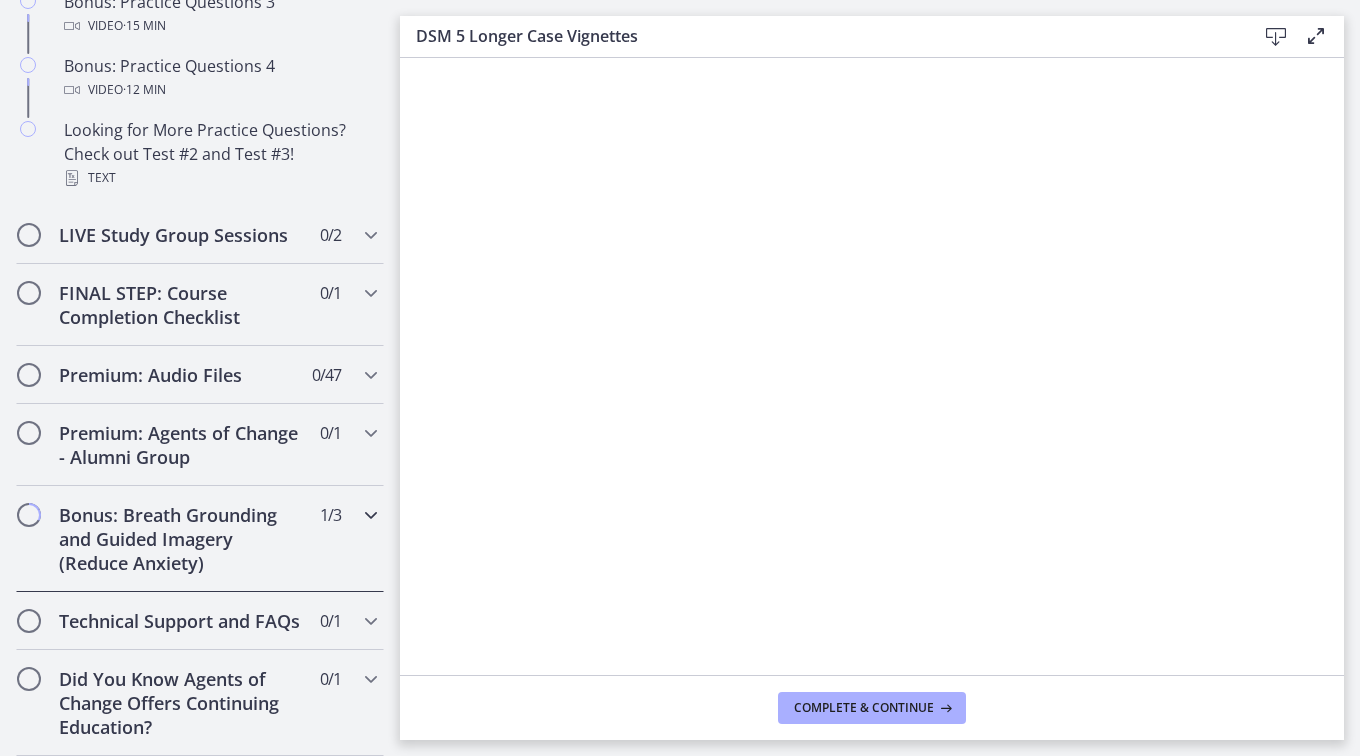 click at bounding box center [371, 515] 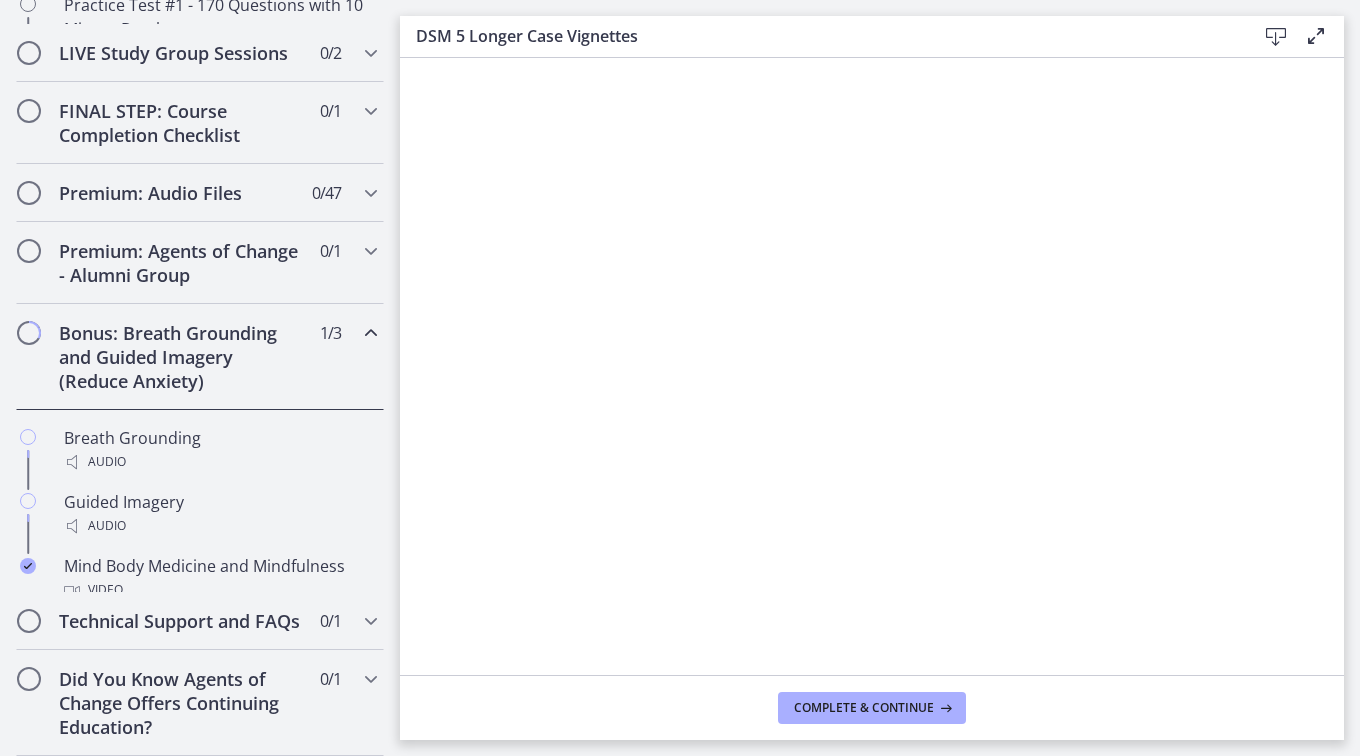 scroll, scrollTop: 1171, scrollLeft: 0, axis: vertical 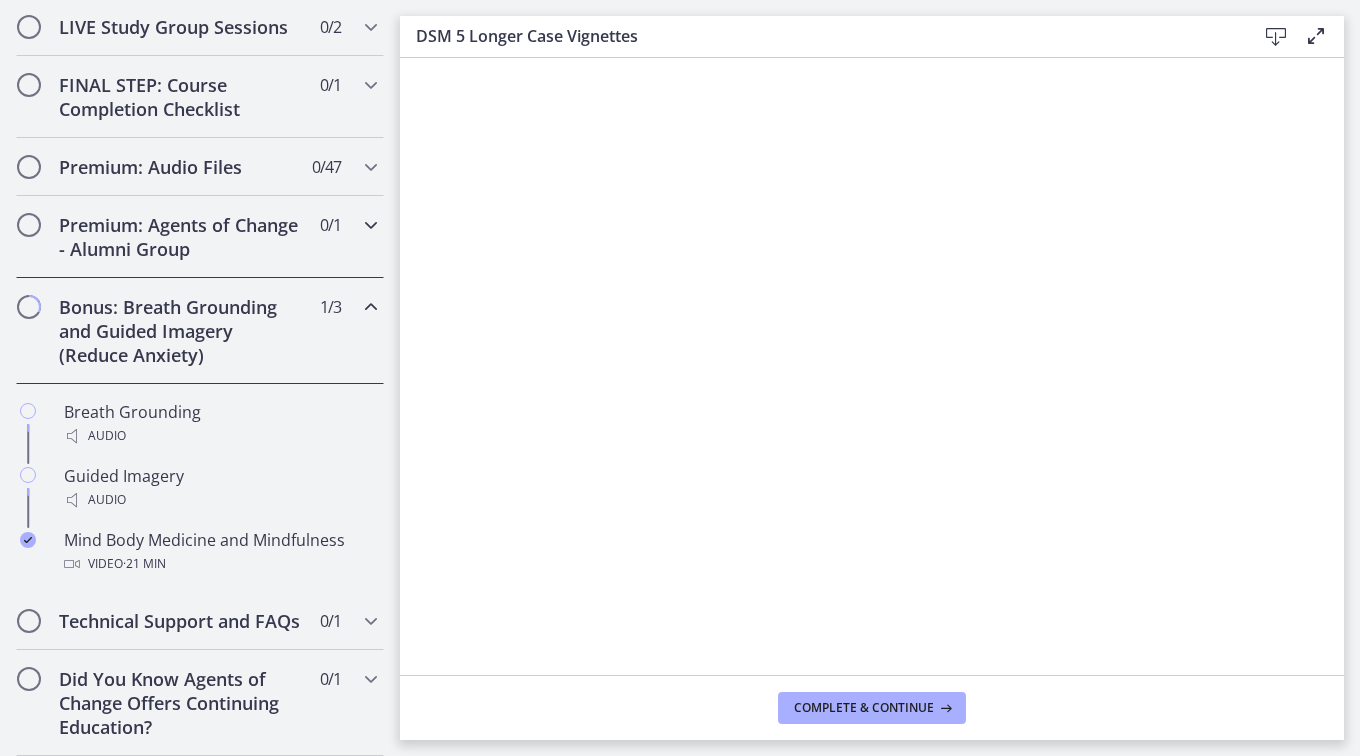 click at bounding box center [371, 225] 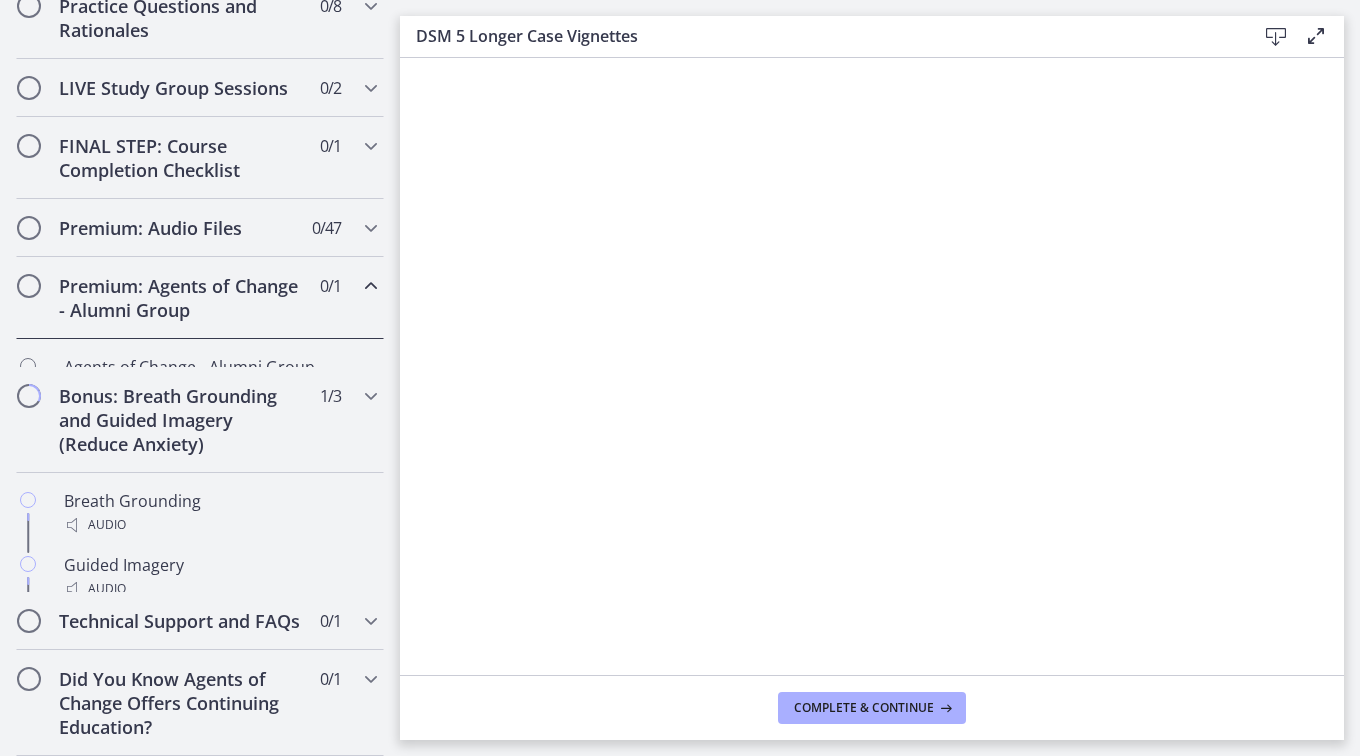 scroll, scrollTop: 1054, scrollLeft: 0, axis: vertical 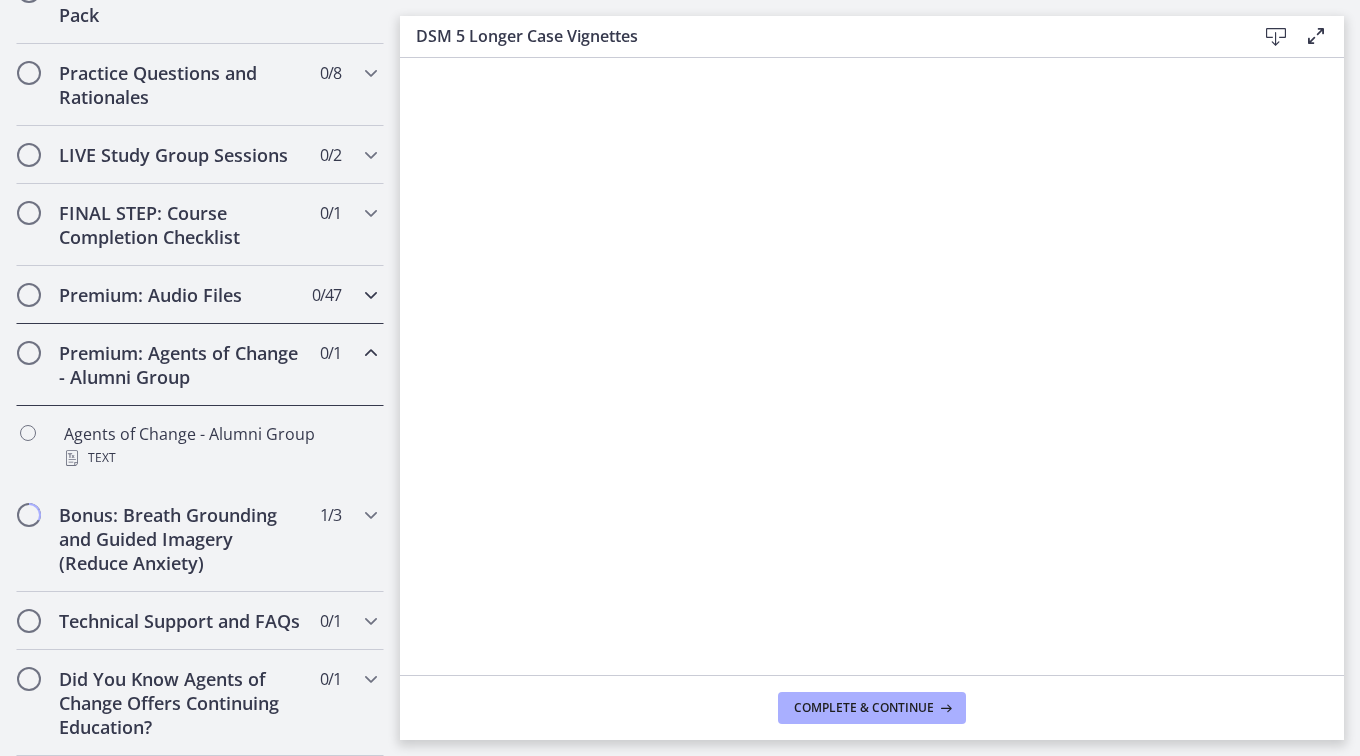 click at bounding box center [371, 295] 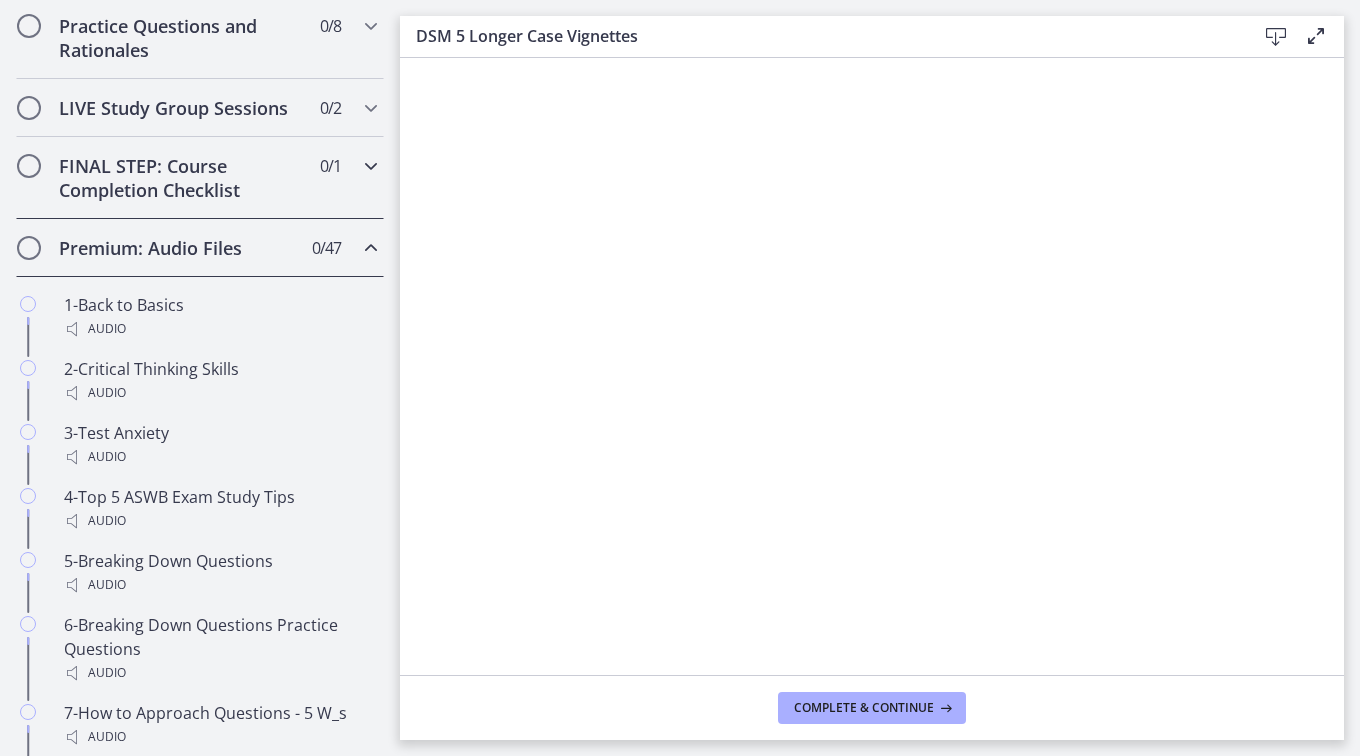 click at bounding box center (371, 166) 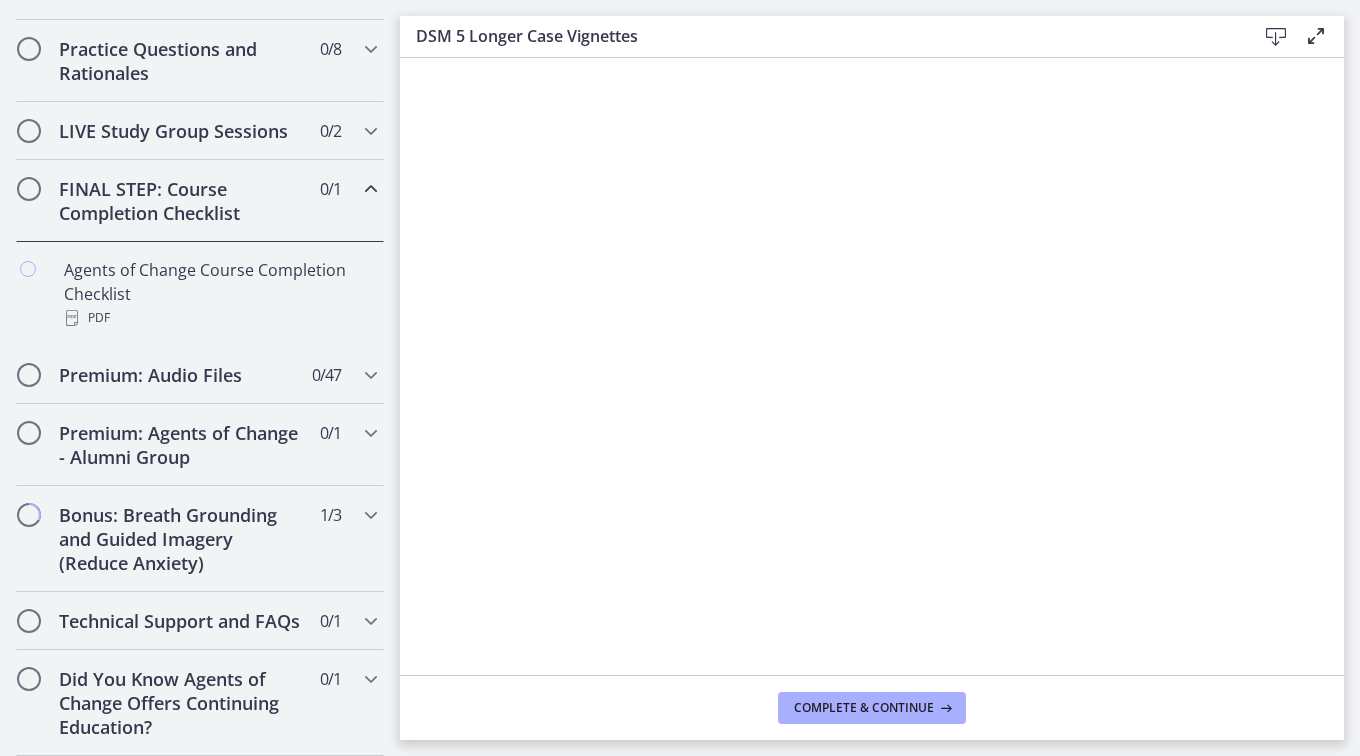 click at bounding box center [371, 189] 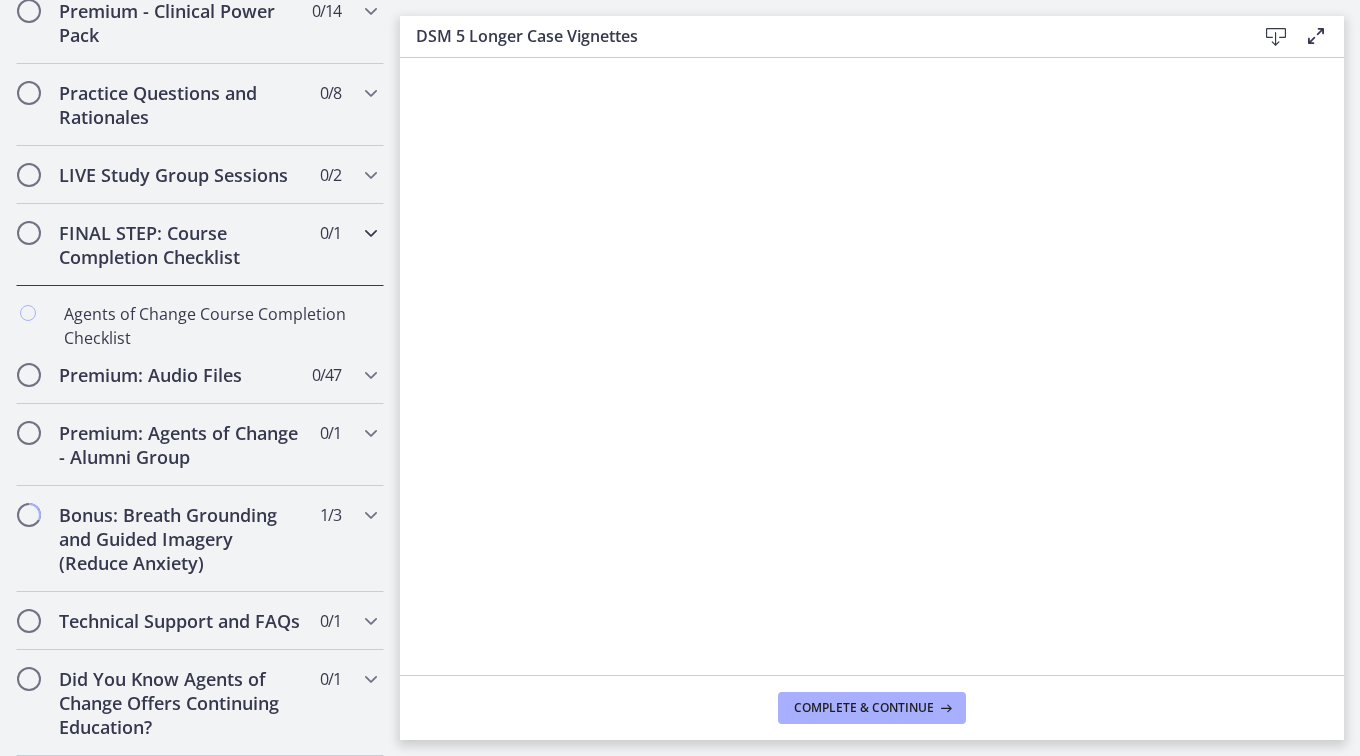 scroll, scrollTop: 974, scrollLeft: 0, axis: vertical 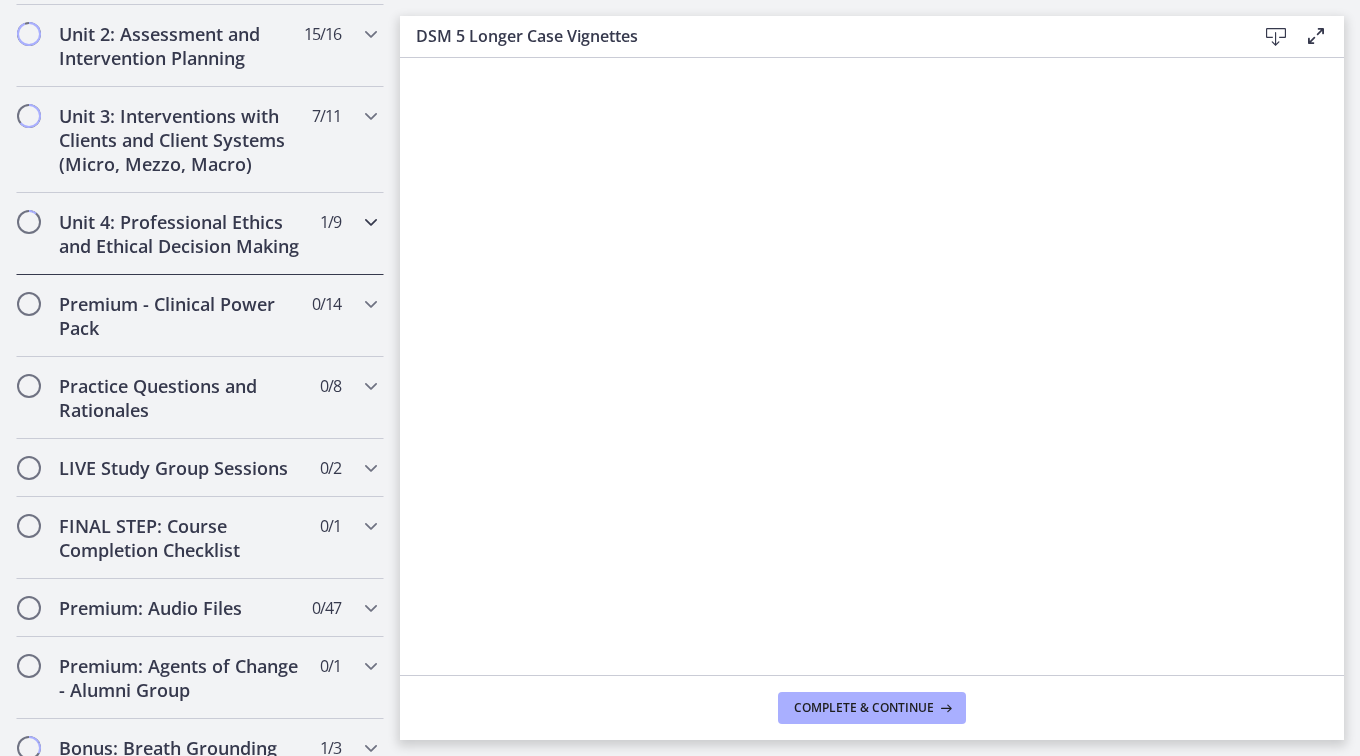 click at bounding box center [371, 222] 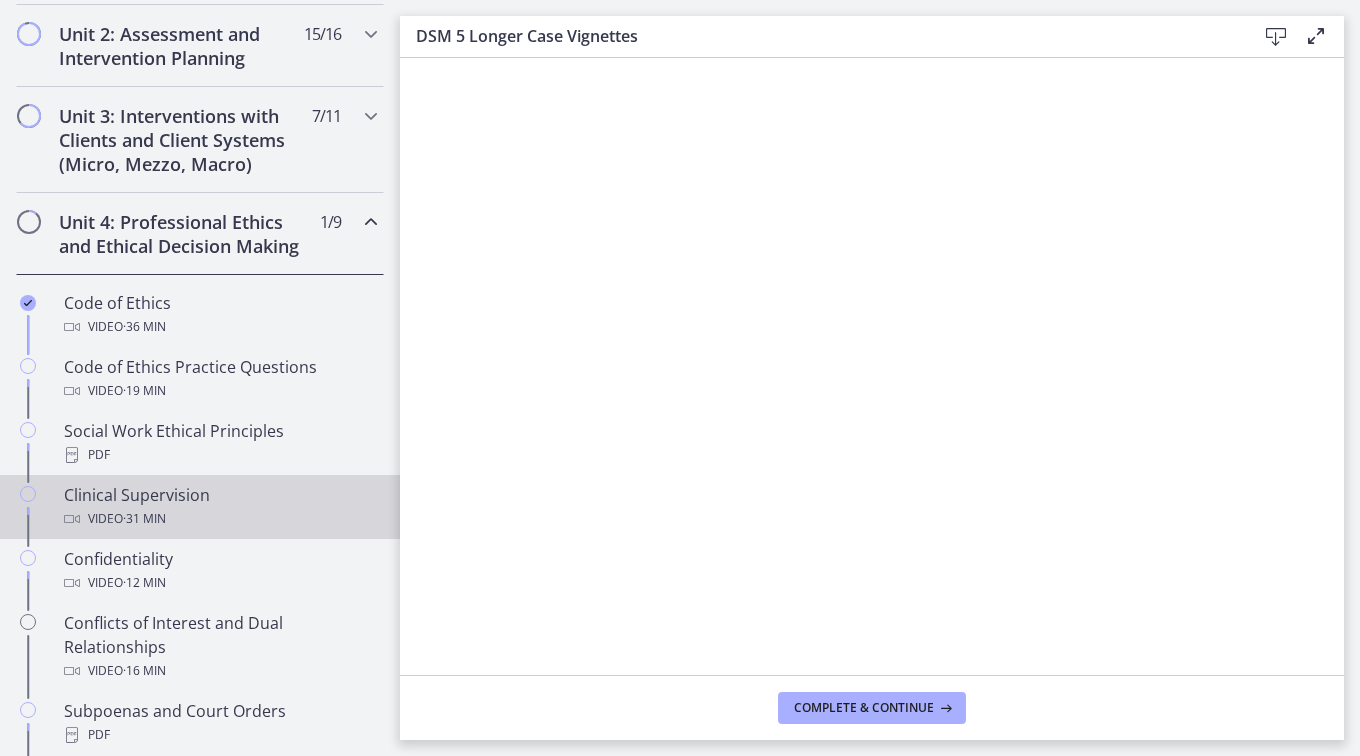 click on "Clinical Supervision
Video
·  31 min" at bounding box center (220, 507) 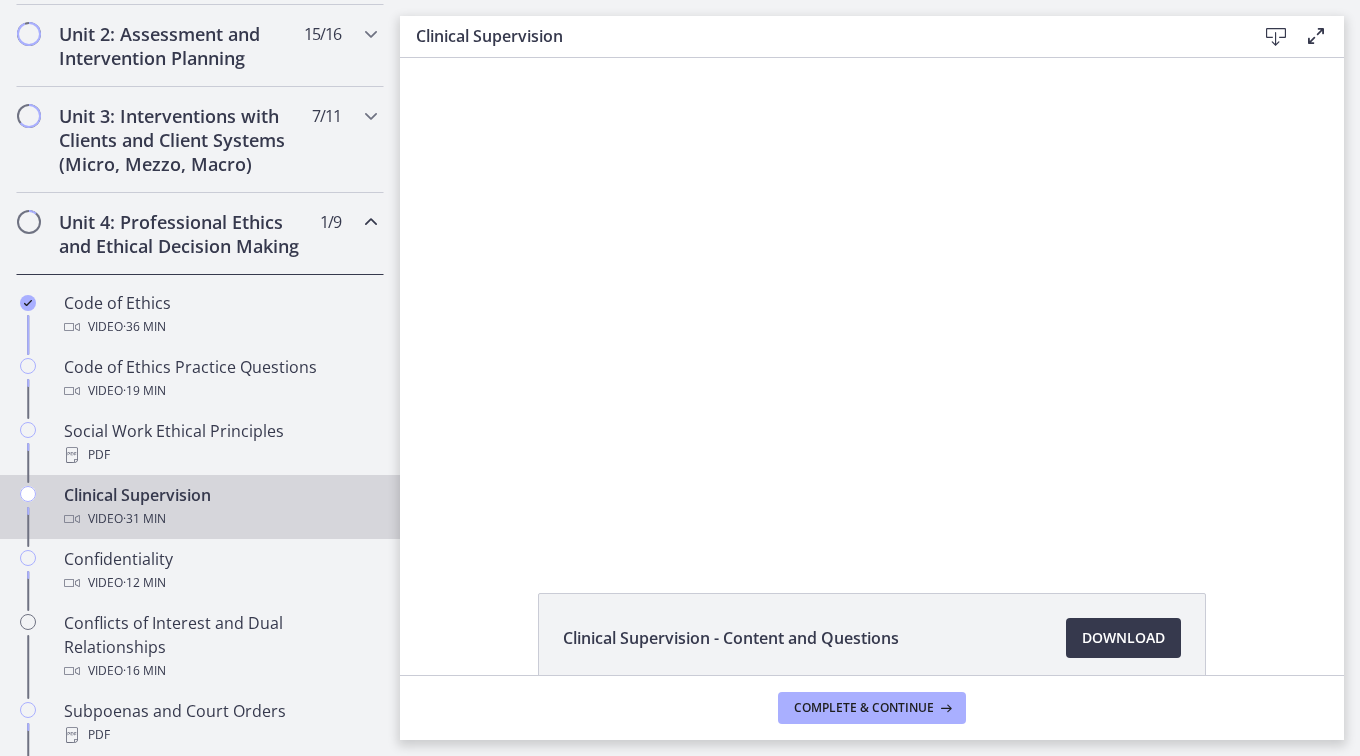 scroll, scrollTop: 0, scrollLeft: 0, axis: both 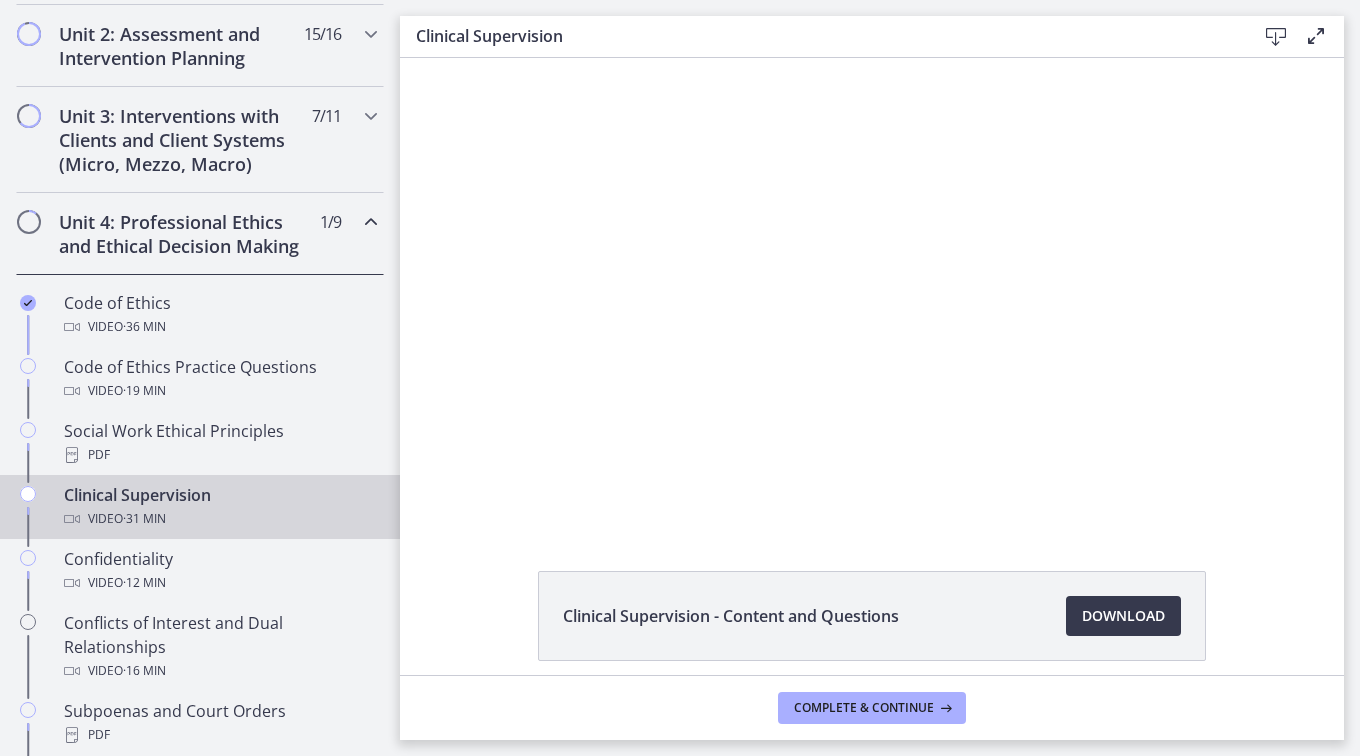 click at bounding box center (872, 291) 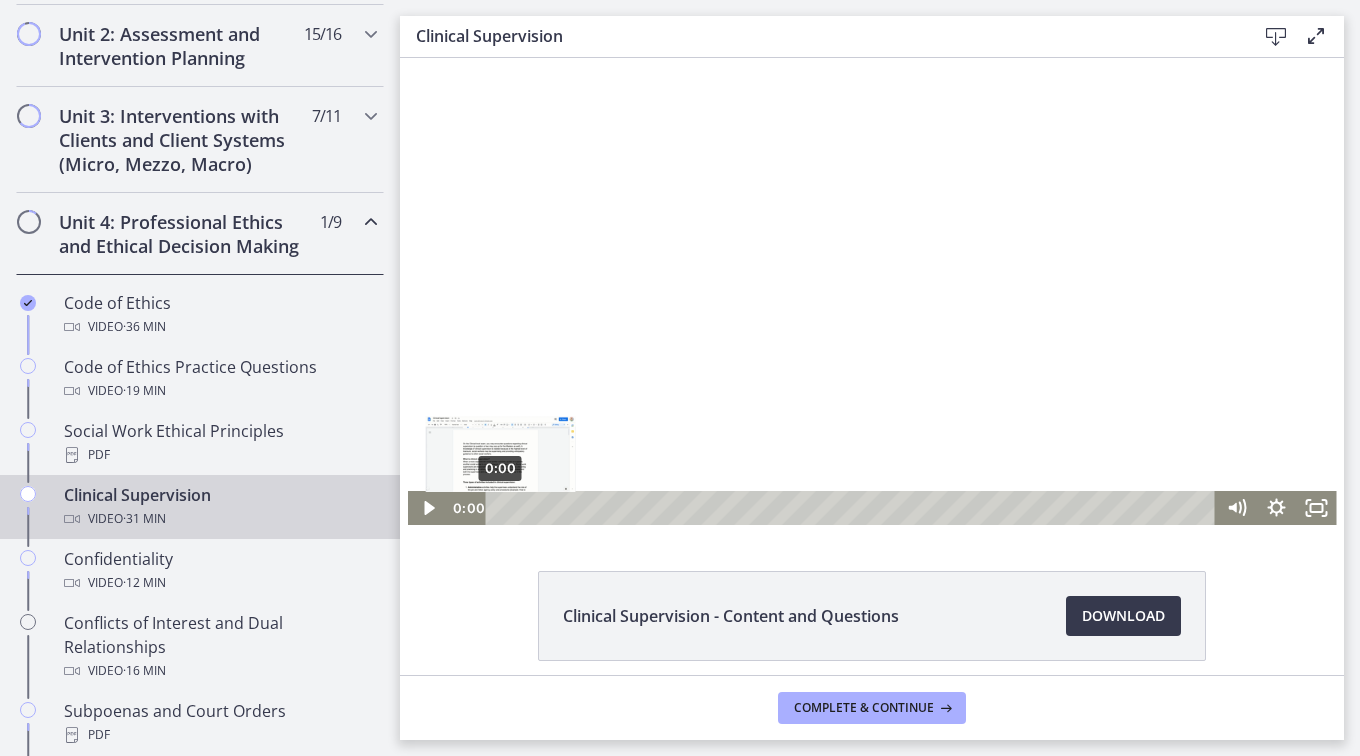 click at bounding box center [872, 291] 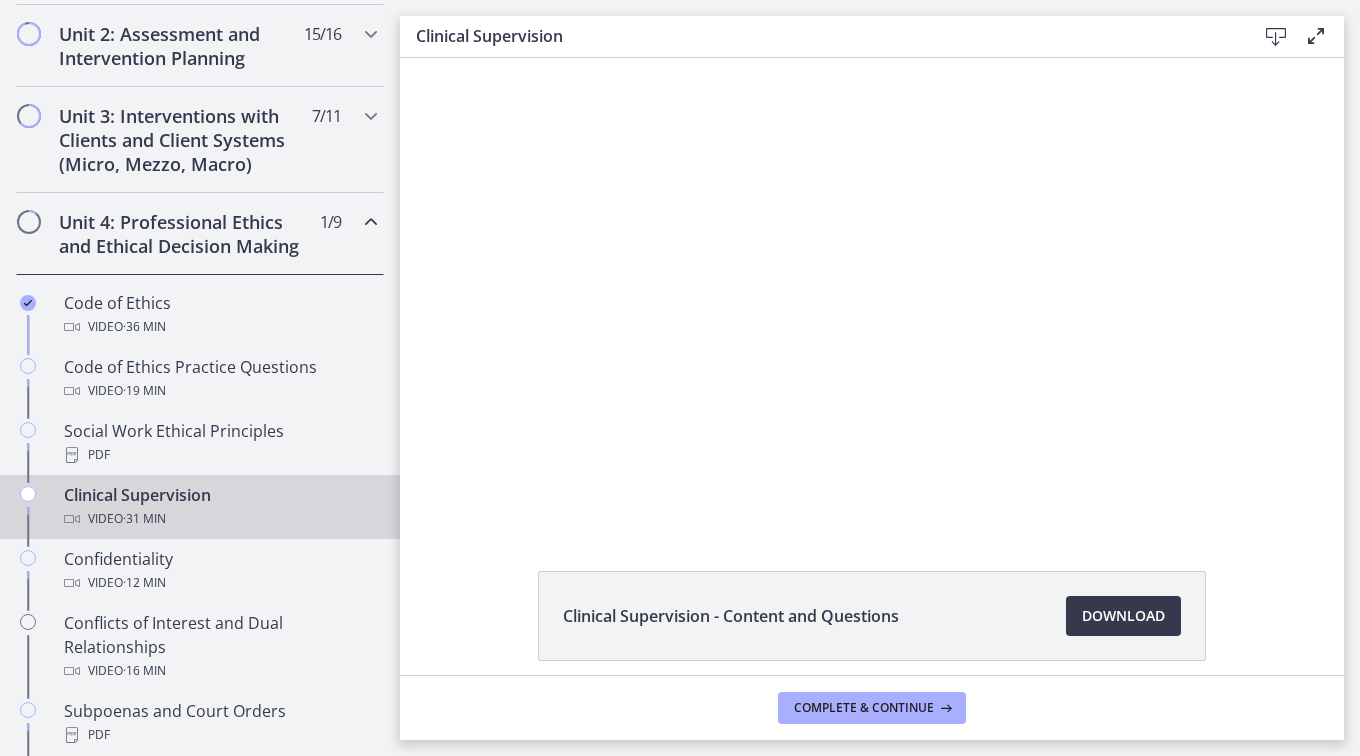 click on "Clinical Supervision - Content and Questions
Download
Opens in a new window" at bounding box center (872, 664) 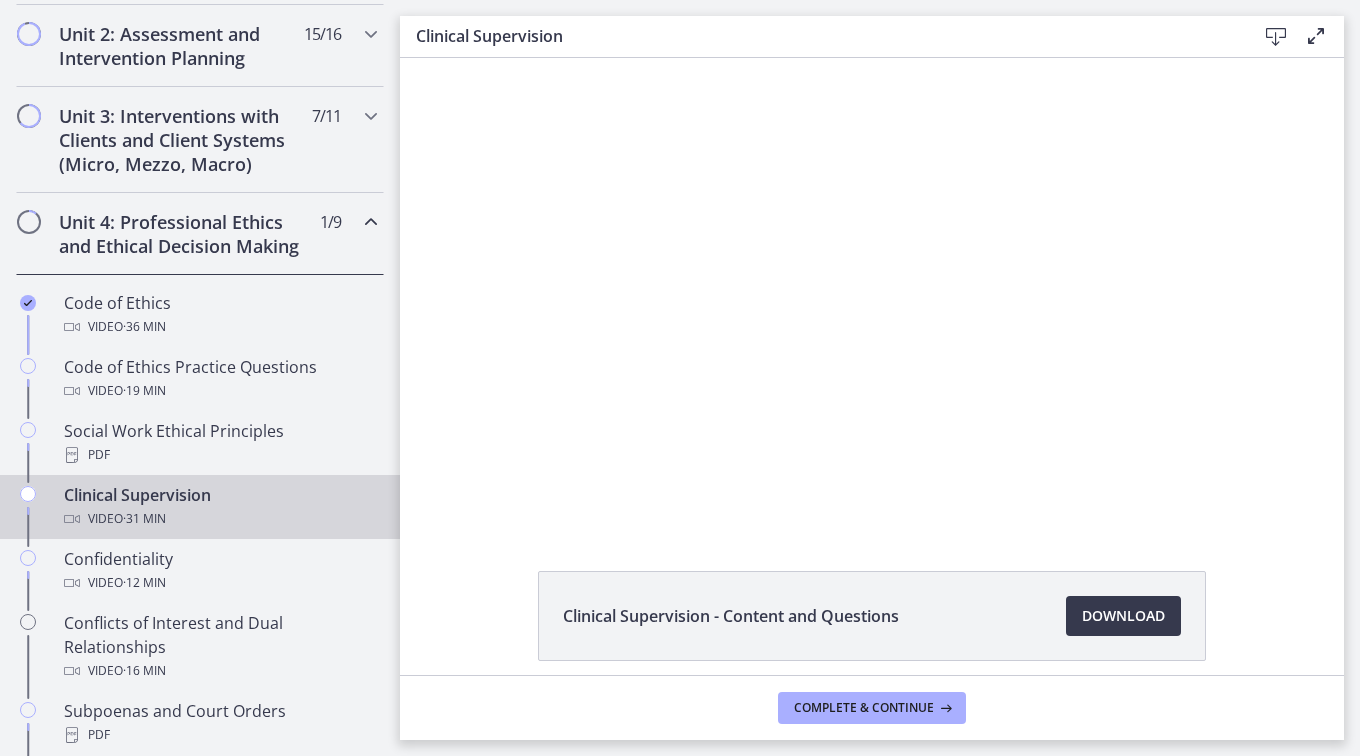 click at bounding box center (872, 291) 